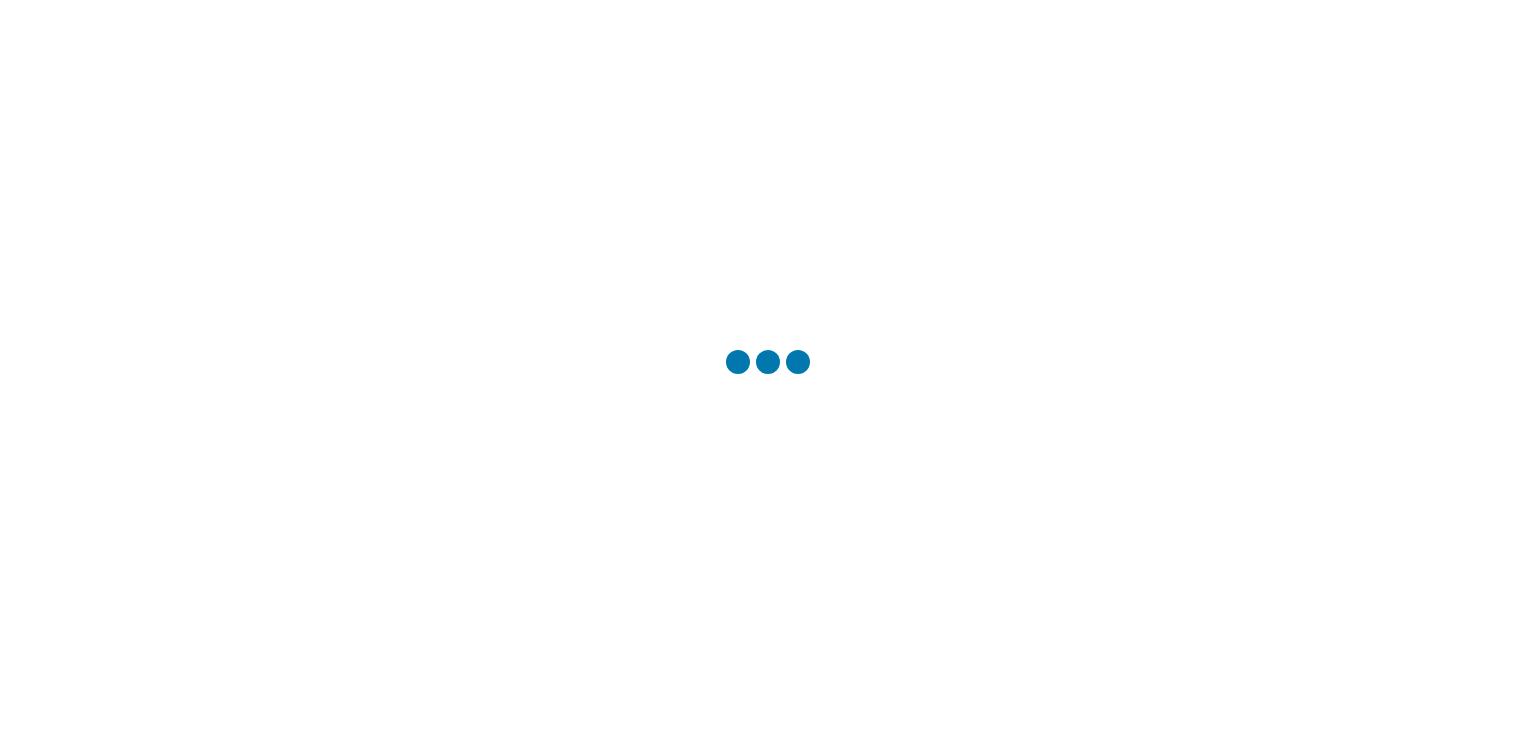 scroll, scrollTop: 0, scrollLeft: 0, axis: both 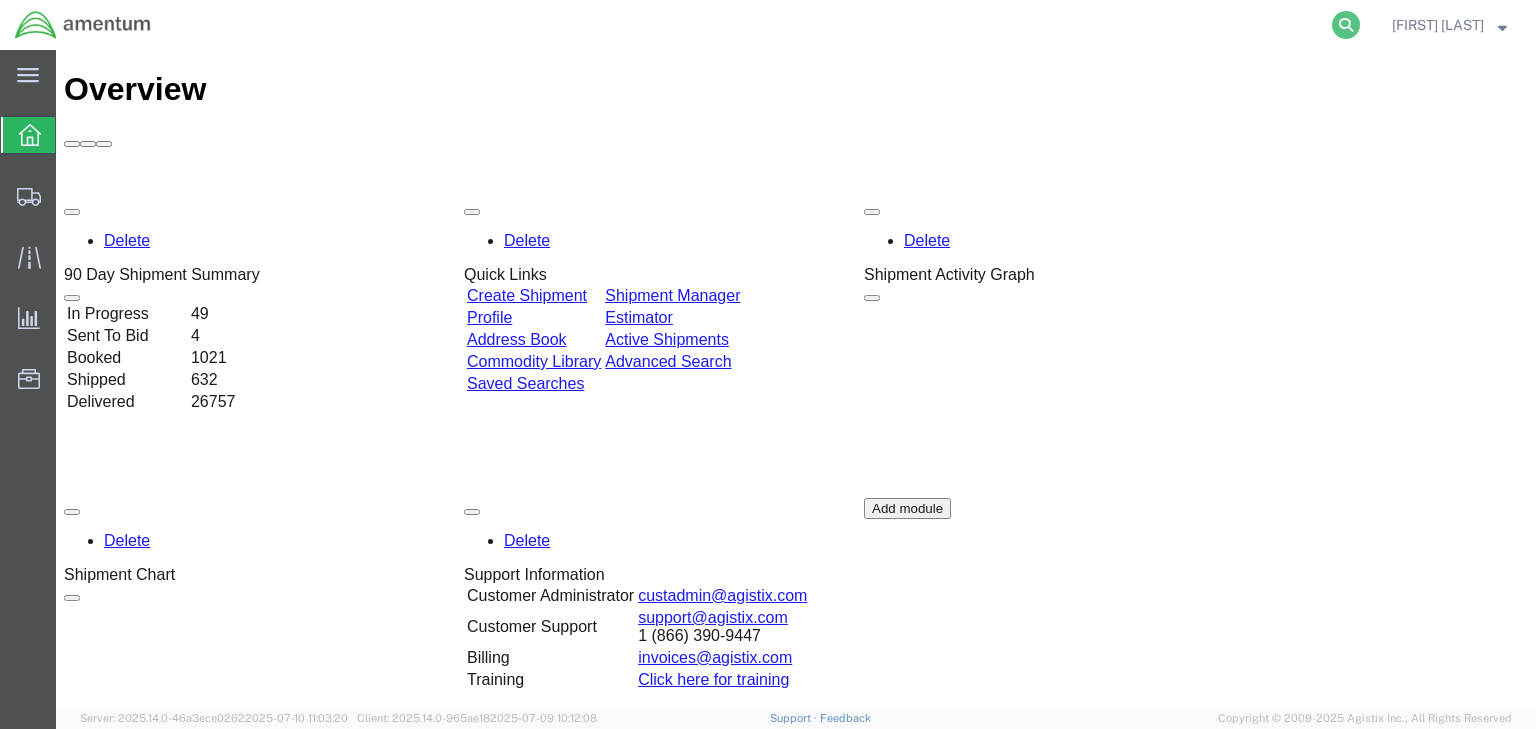 click 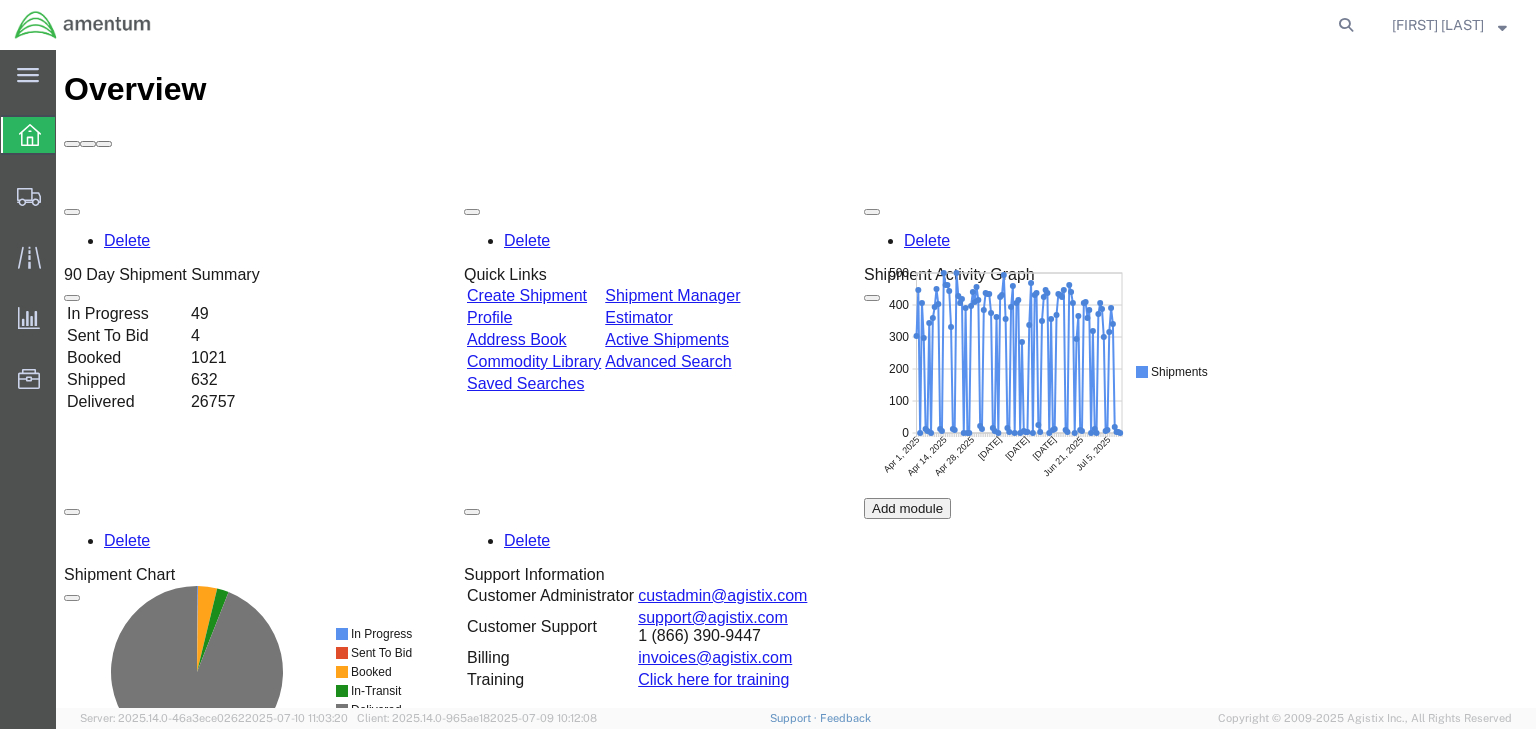 scroll, scrollTop: 0, scrollLeft: 0, axis: both 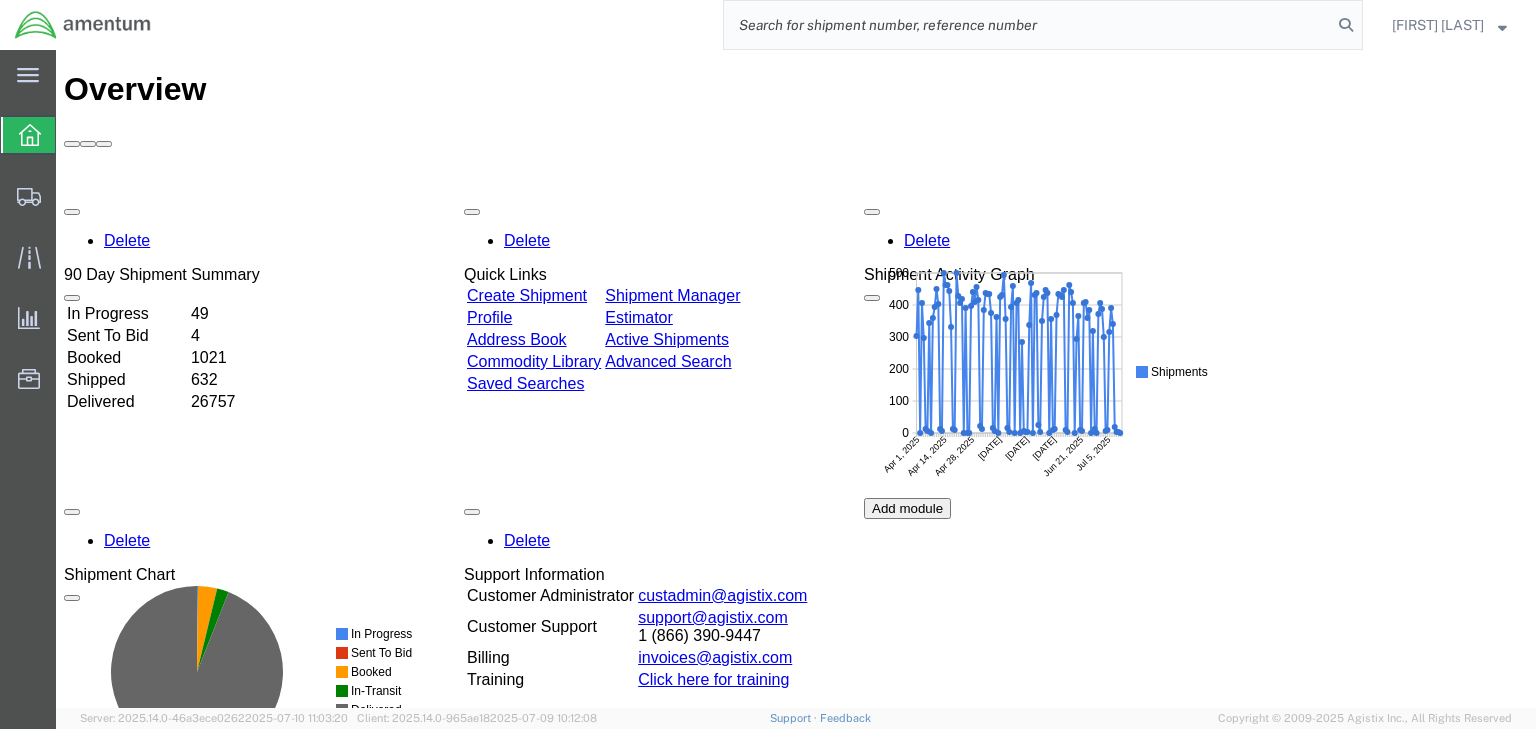 click 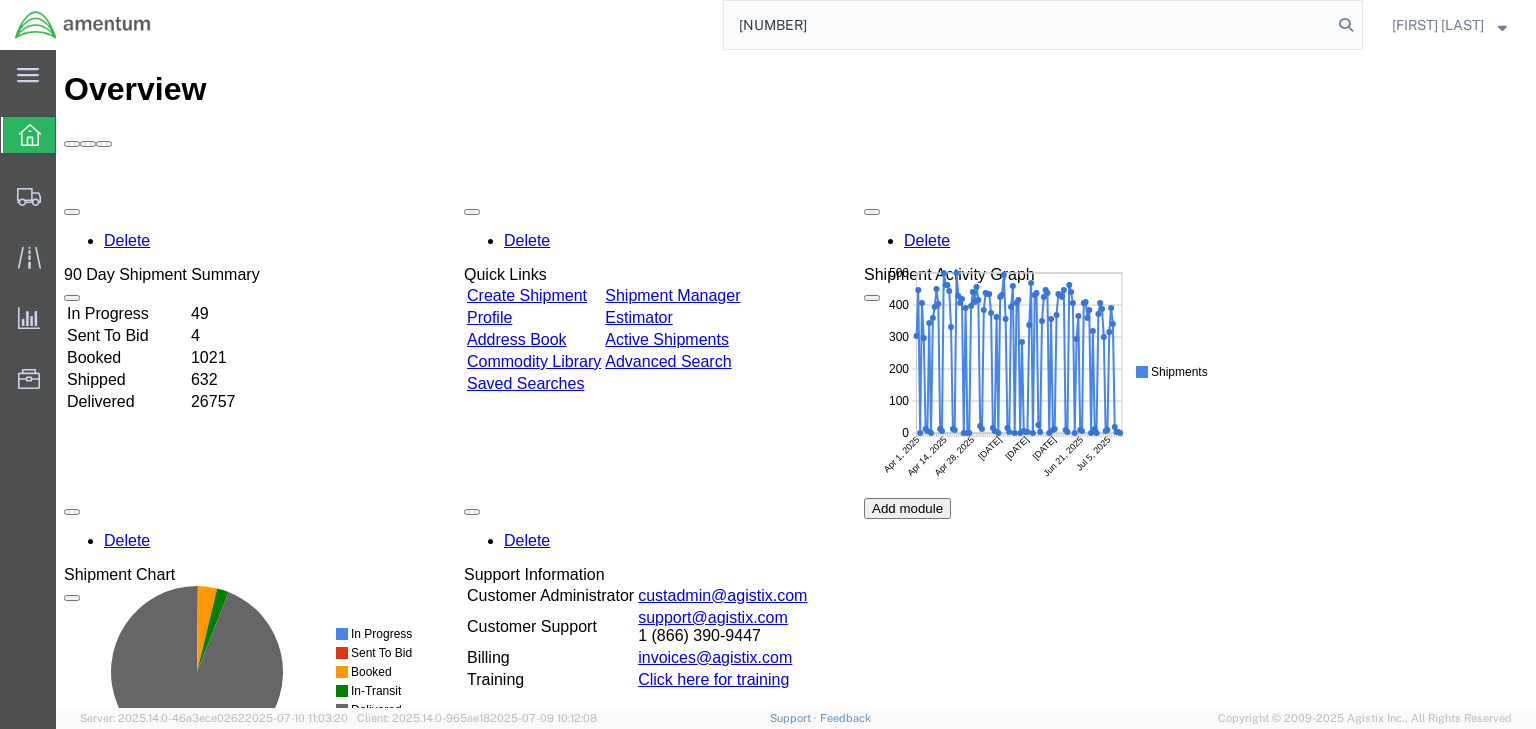 type on "[NUMBER]" 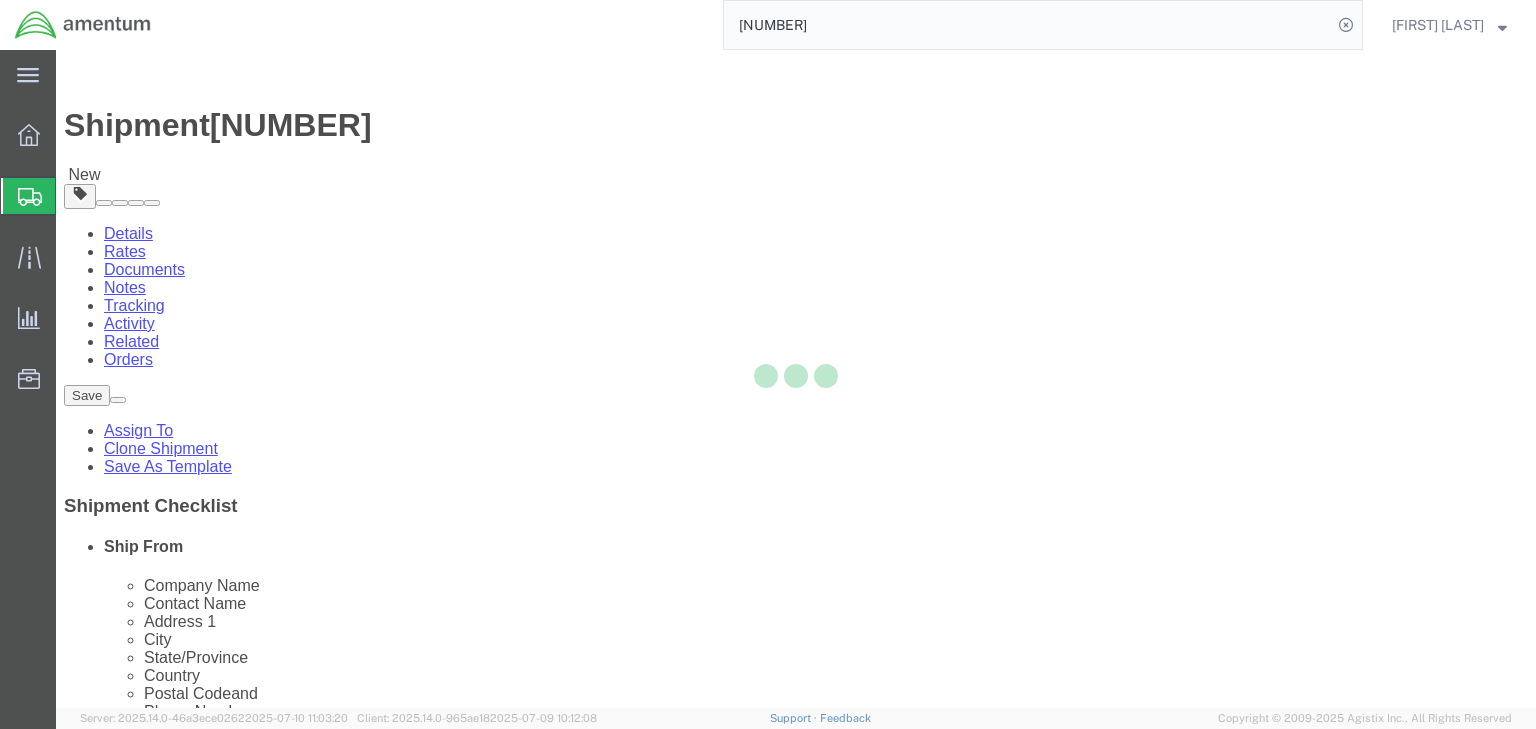 select 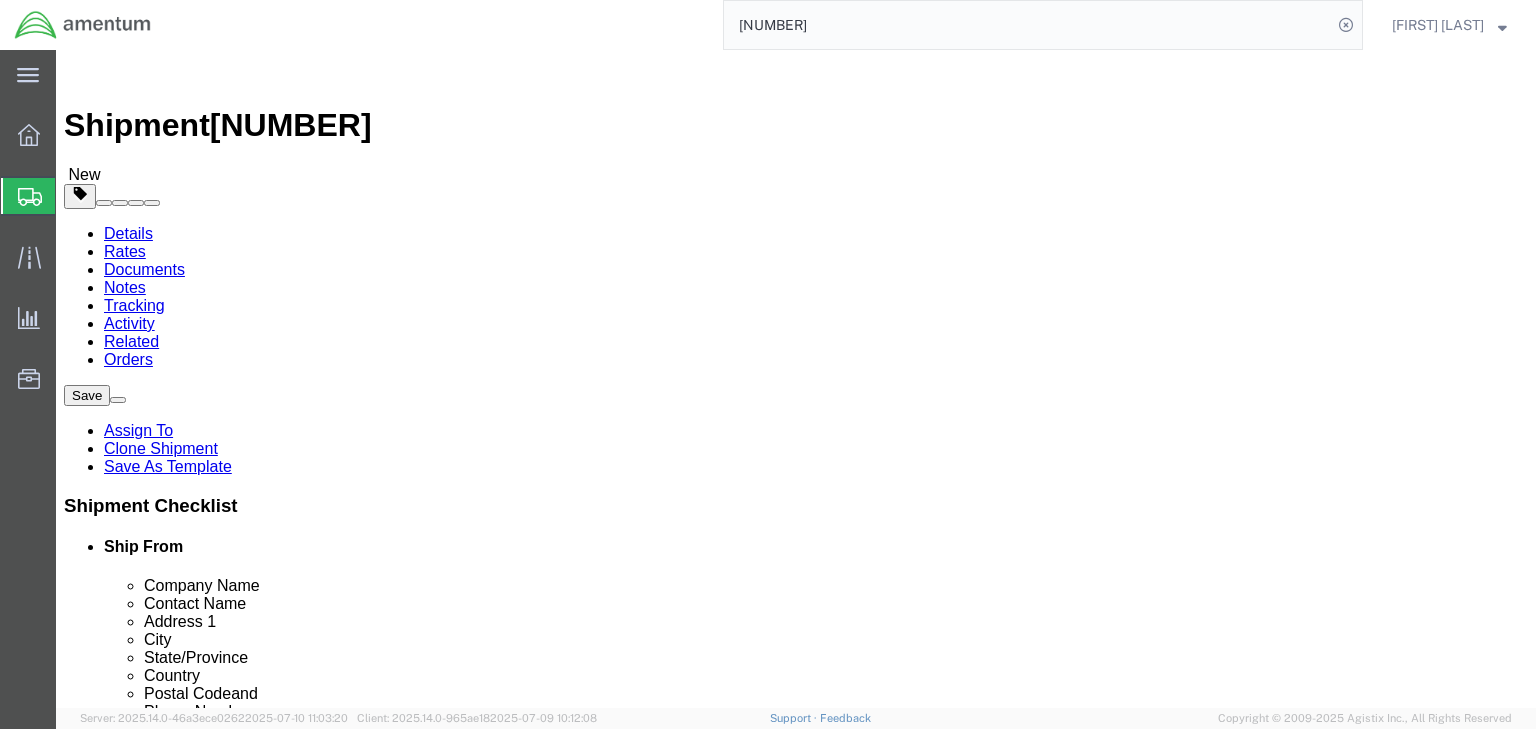 click 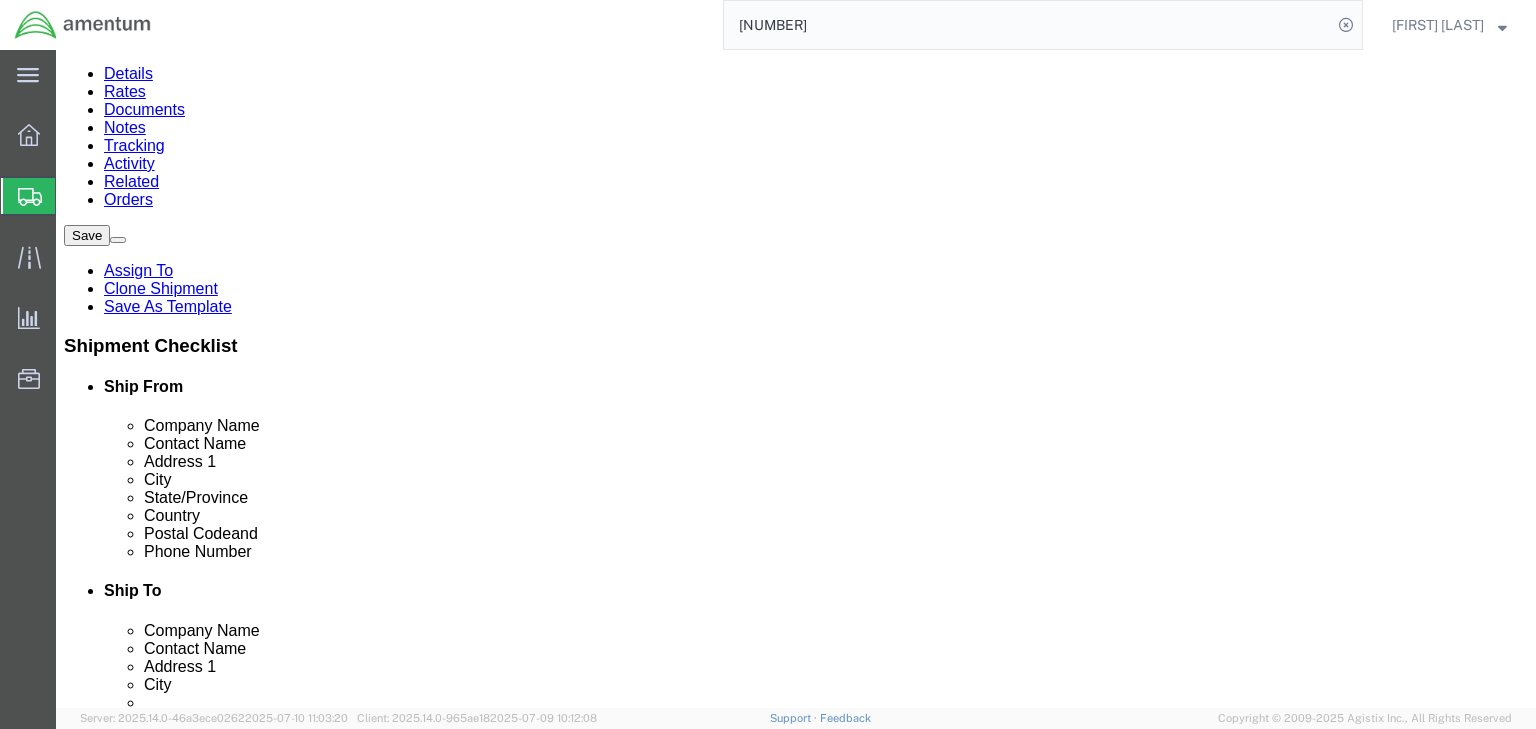 scroll, scrollTop: 181, scrollLeft: 0, axis: vertical 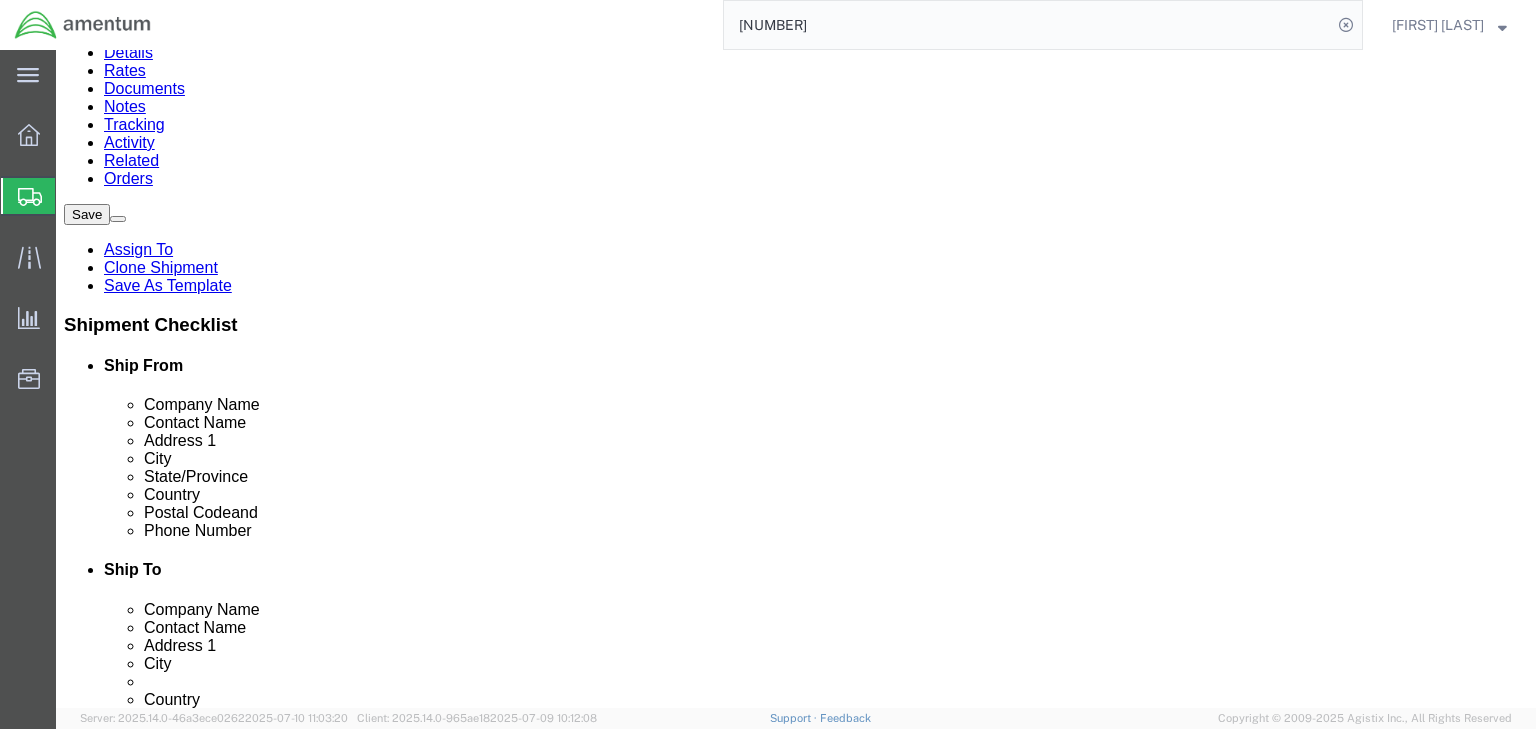 click on "1.00 Each" 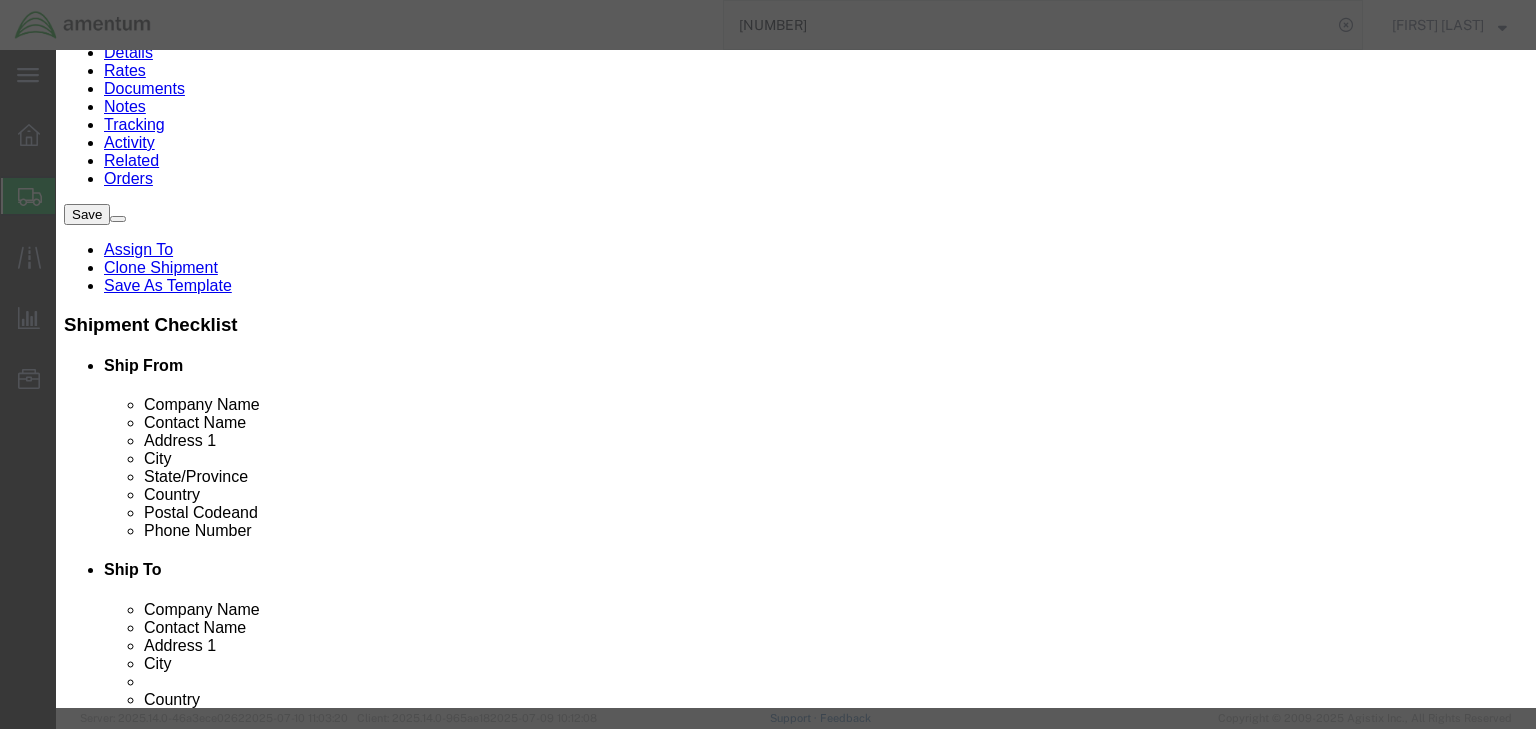 scroll, scrollTop: 0, scrollLeft: 0, axis: both 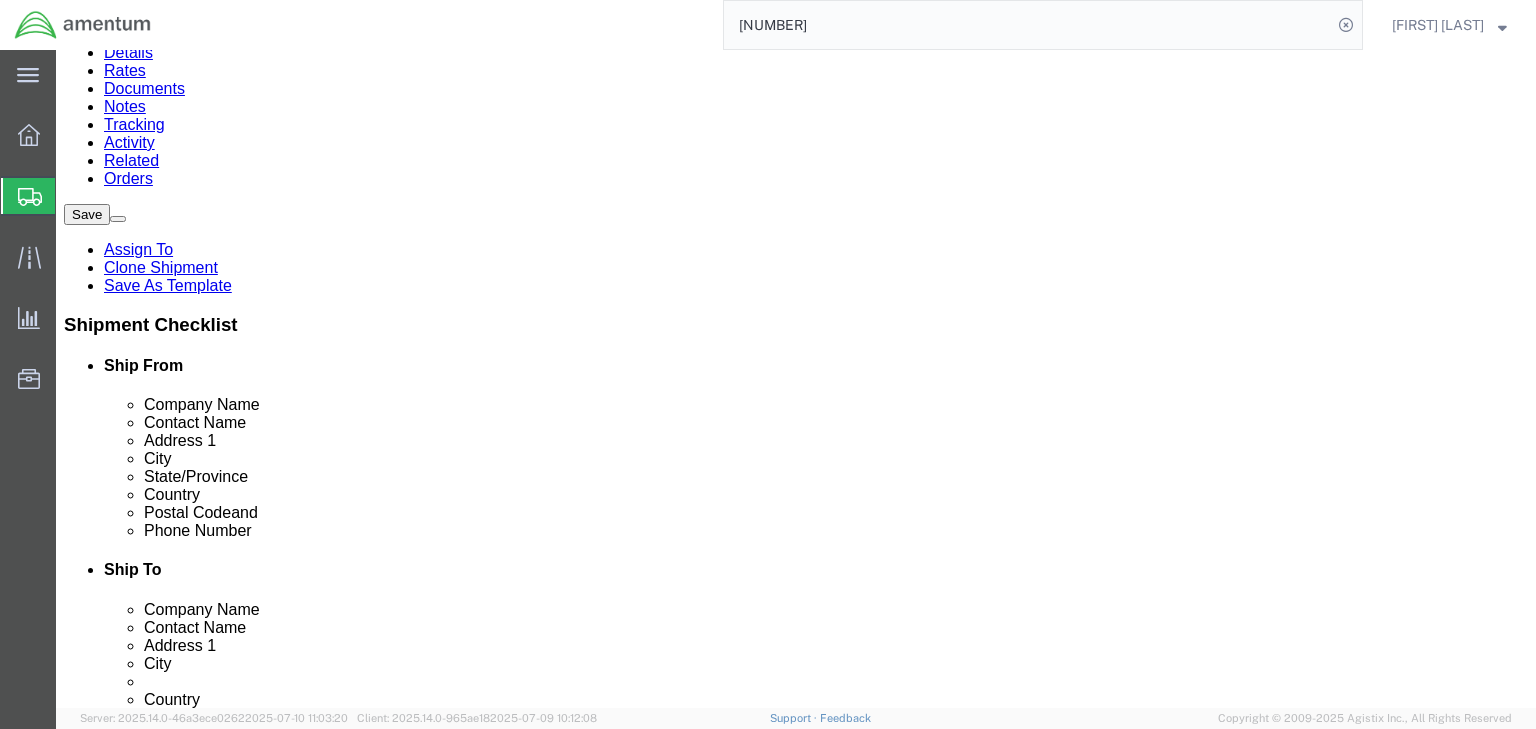 click 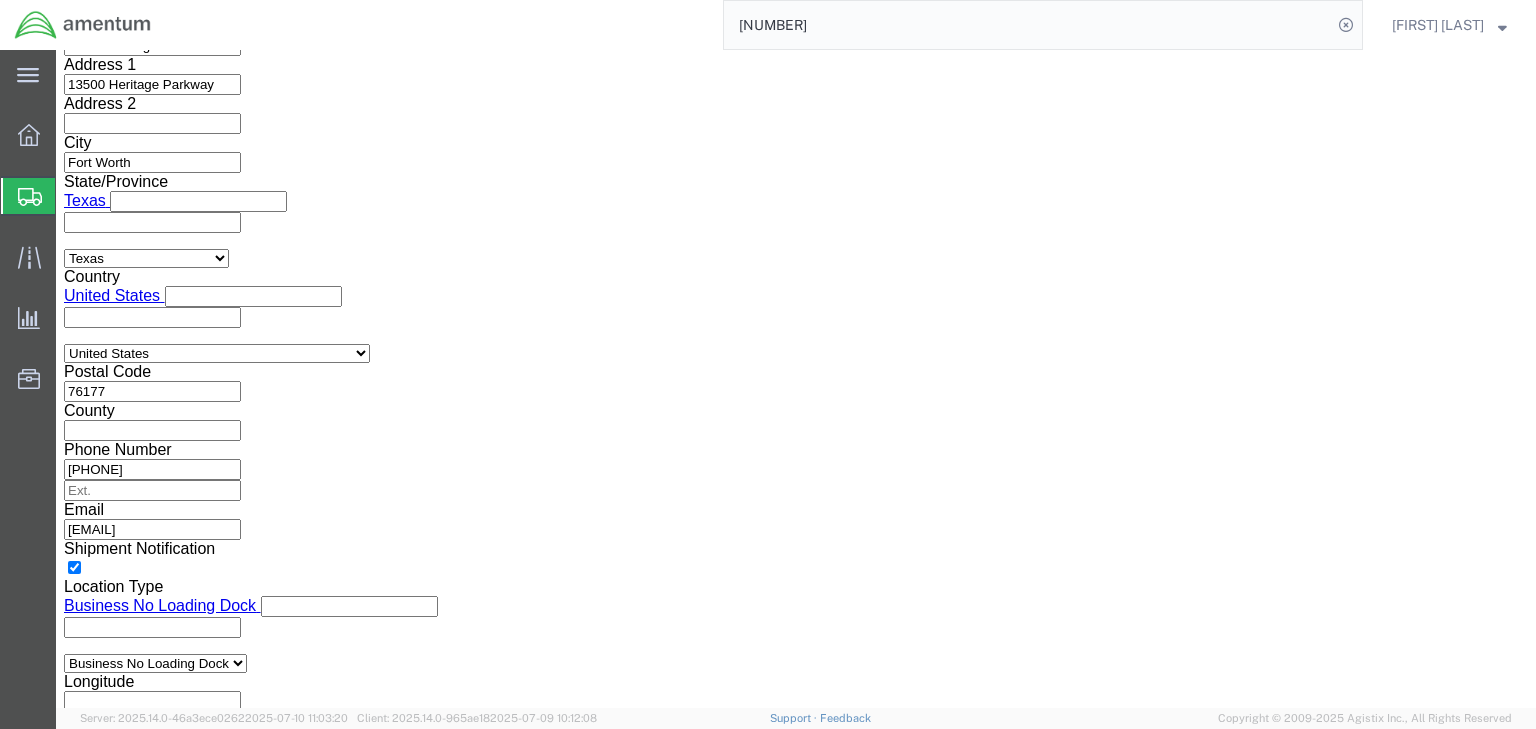 scroll, scrollTop: 1472, scrollLeft: 0, axis: vertical 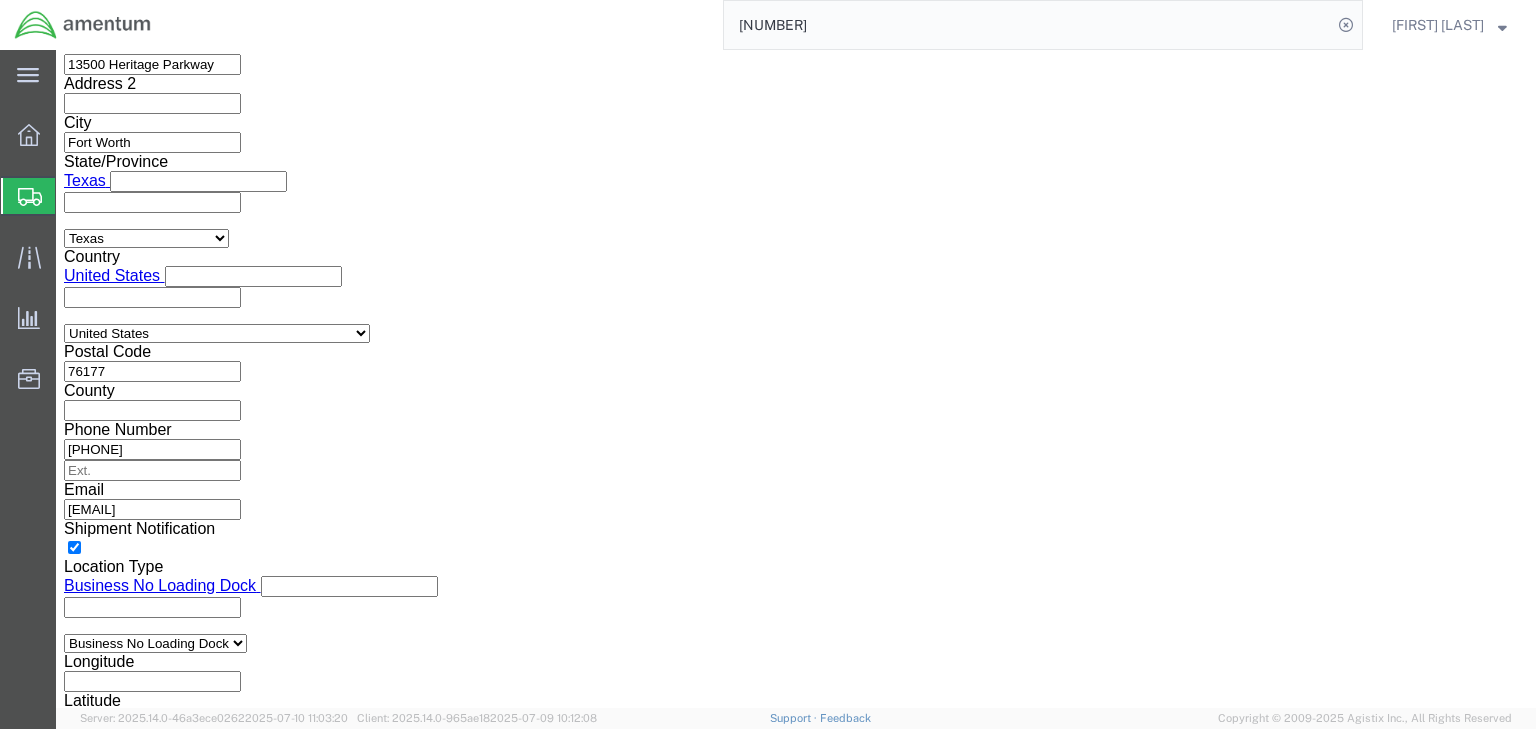 click on "Select ATF BIS DEA EPA FDA FTR ITAR OFAC Other (OPA)" 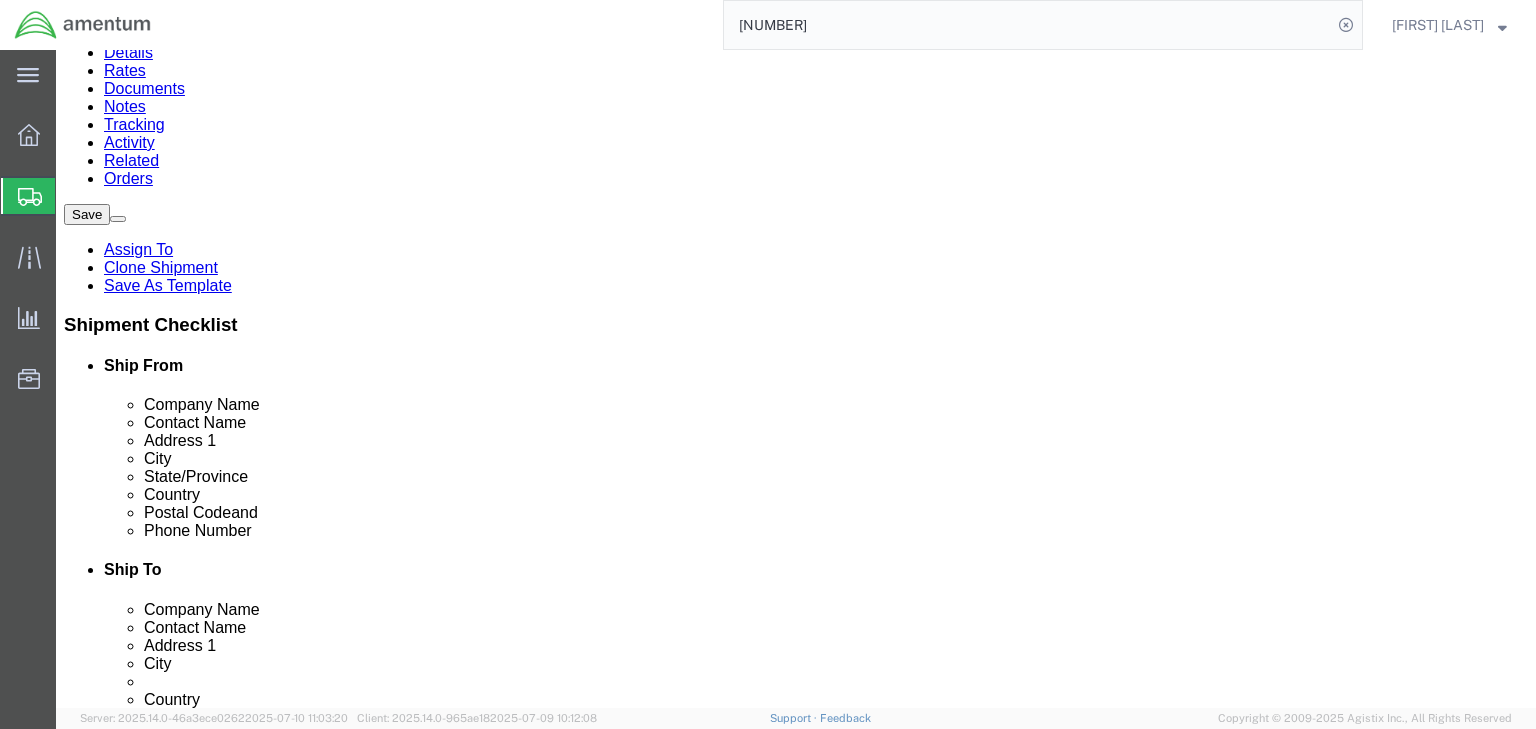 click 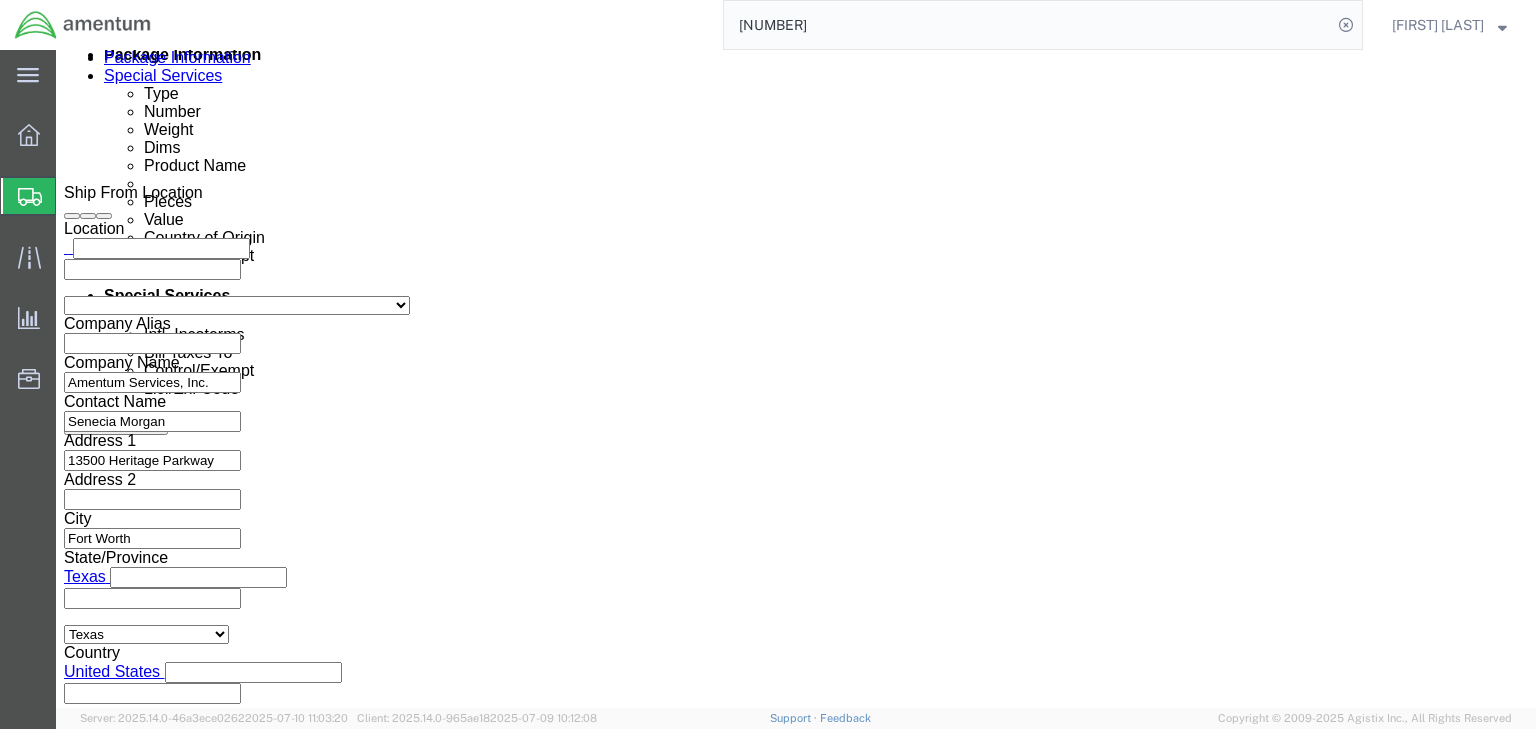 click on "Shipments" 